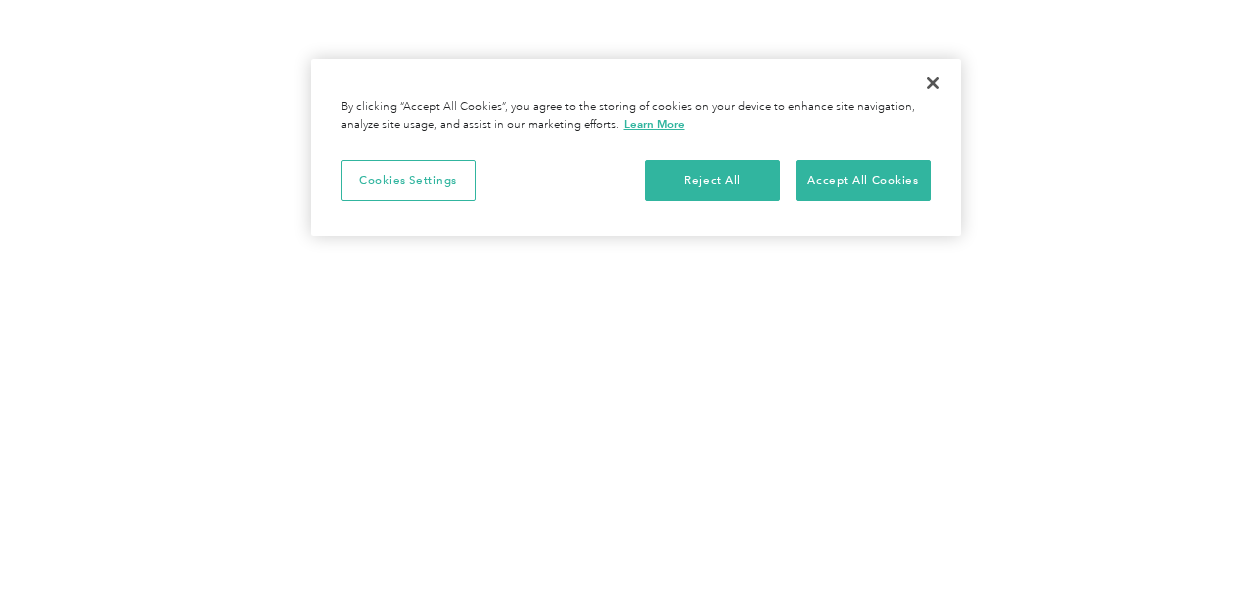 scroll, scrollTop: 0, scrollLeft: 0, axis: both 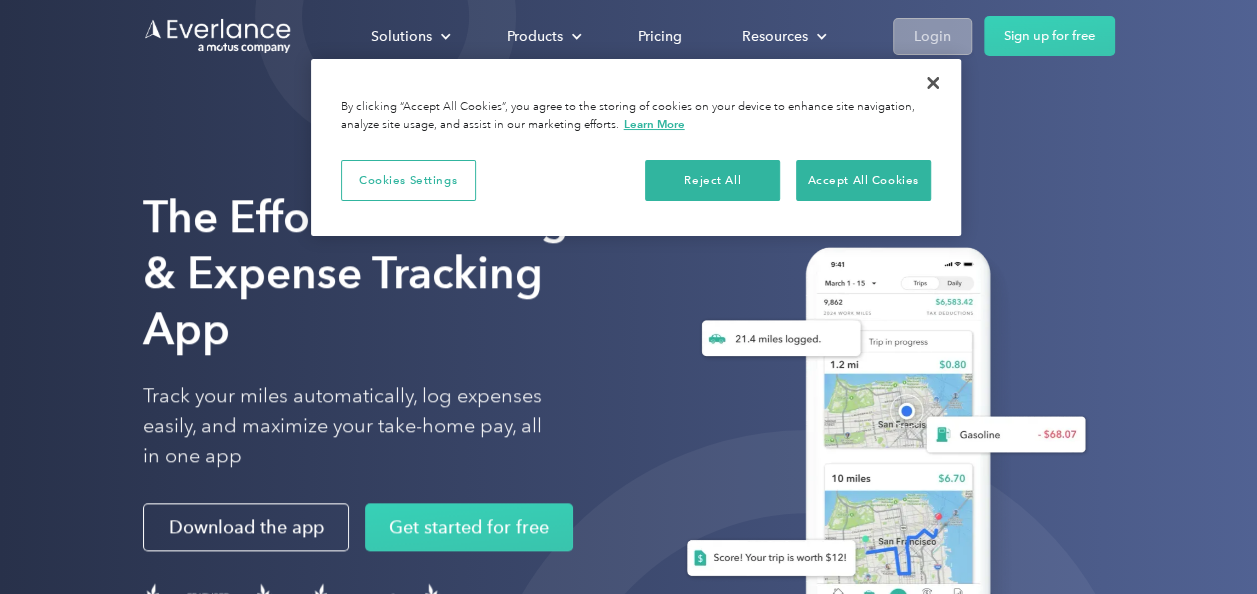 click on "Login" at bounding box center [932, 36] 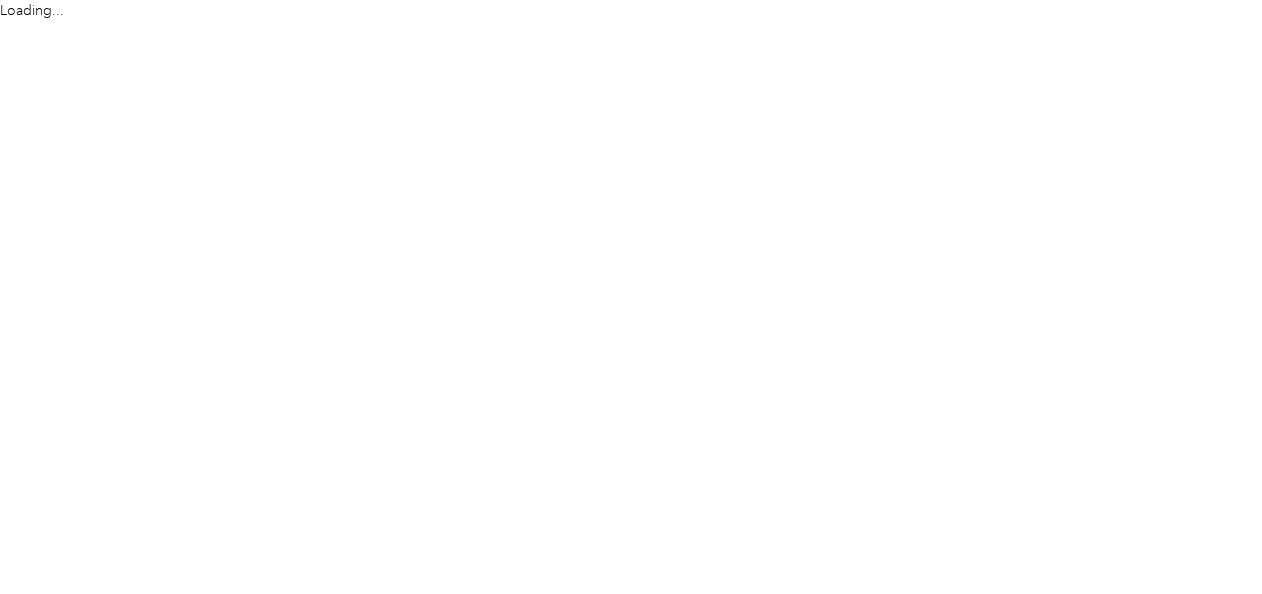 scroll, scrollTop: 0, scrollLeft: 0, axis: both 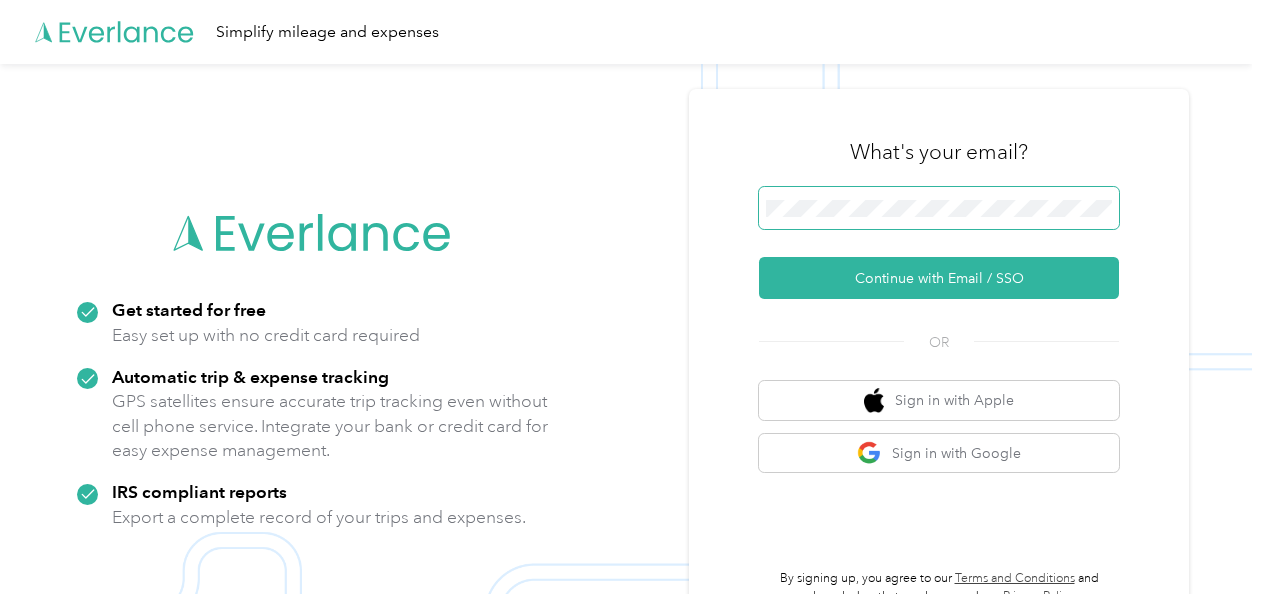 type 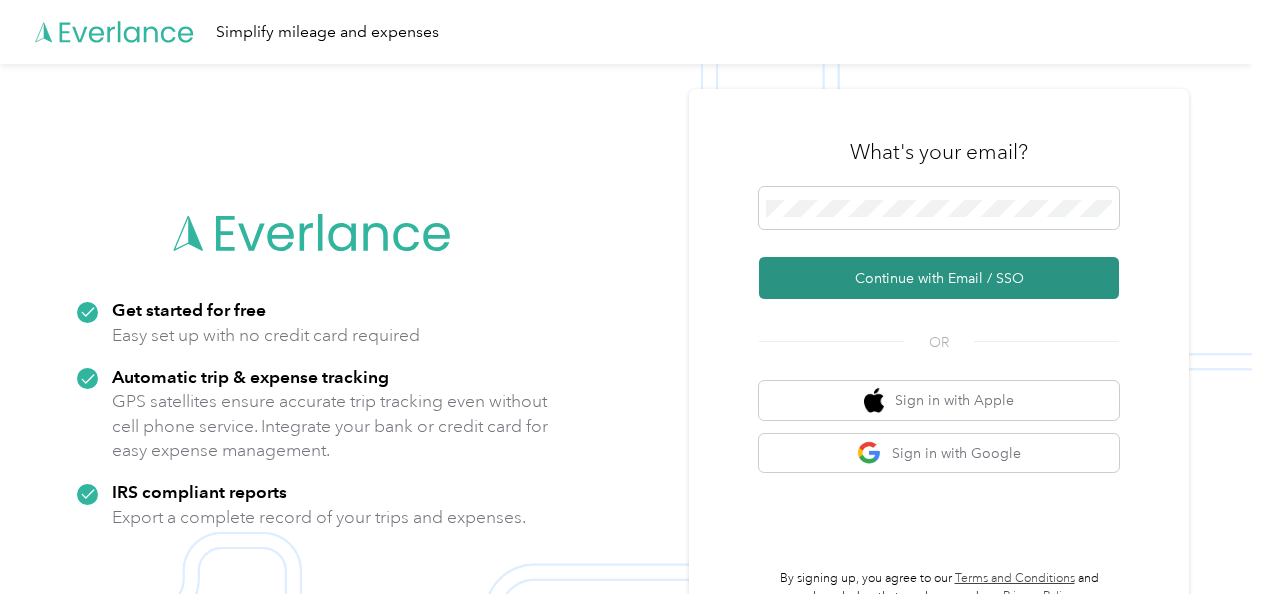 click on "Continue with Email / SSO" at bounding box center [939, 278] 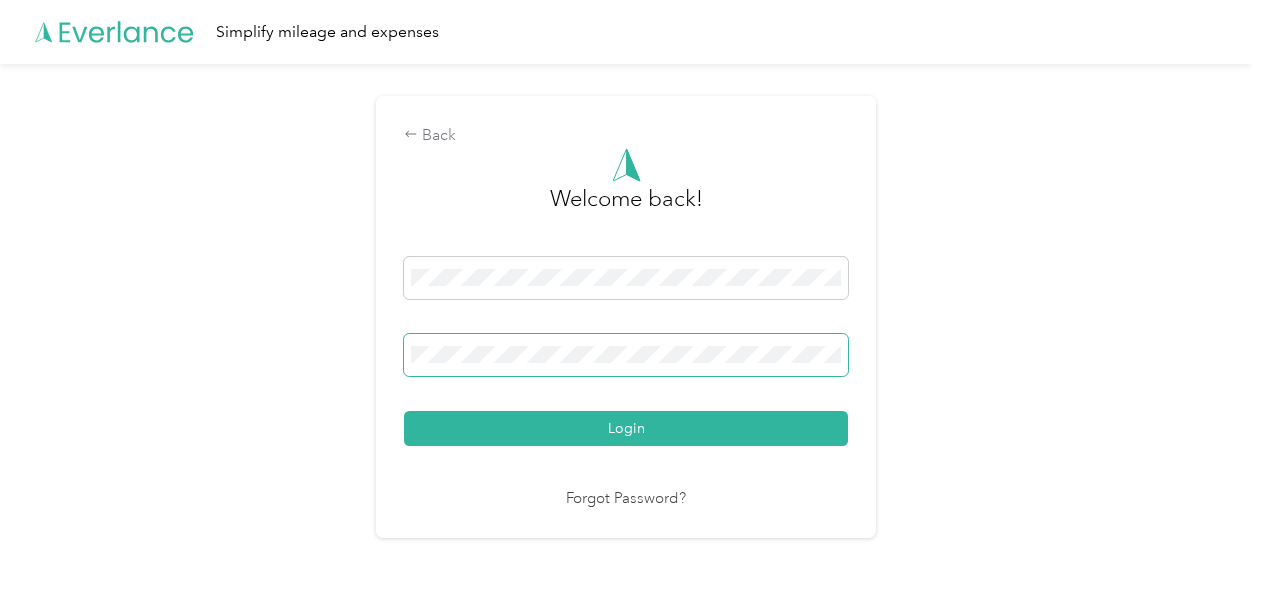 click on "Login" at bounding box center (626, 428) 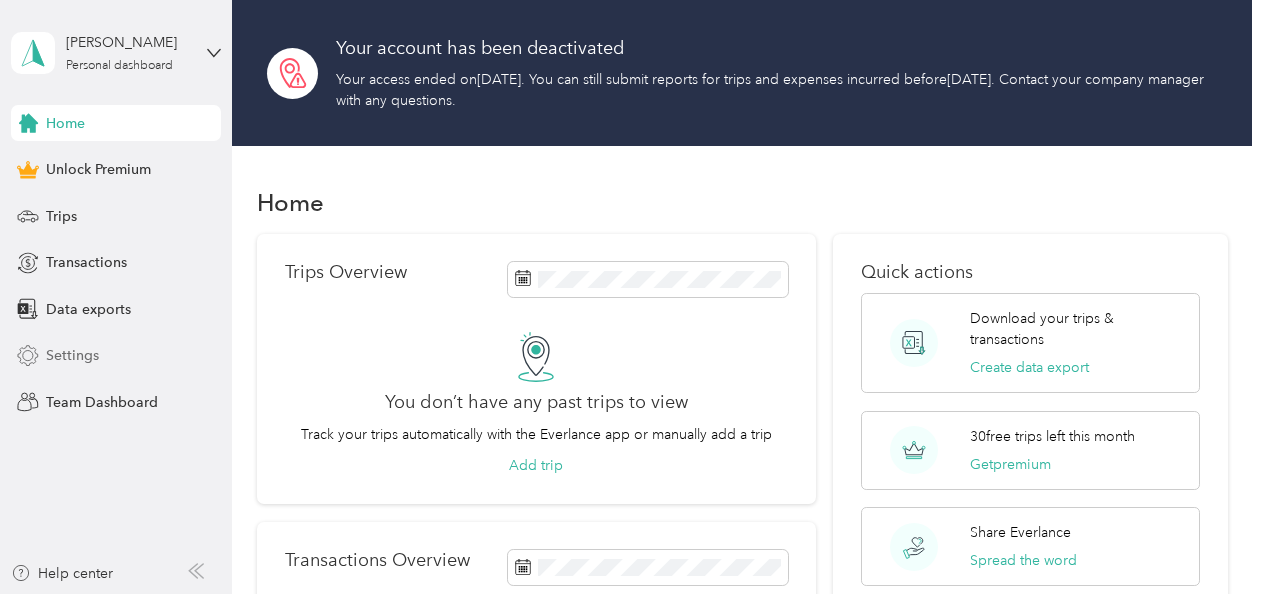 click on "Settings" at bounding box center (116, 356) 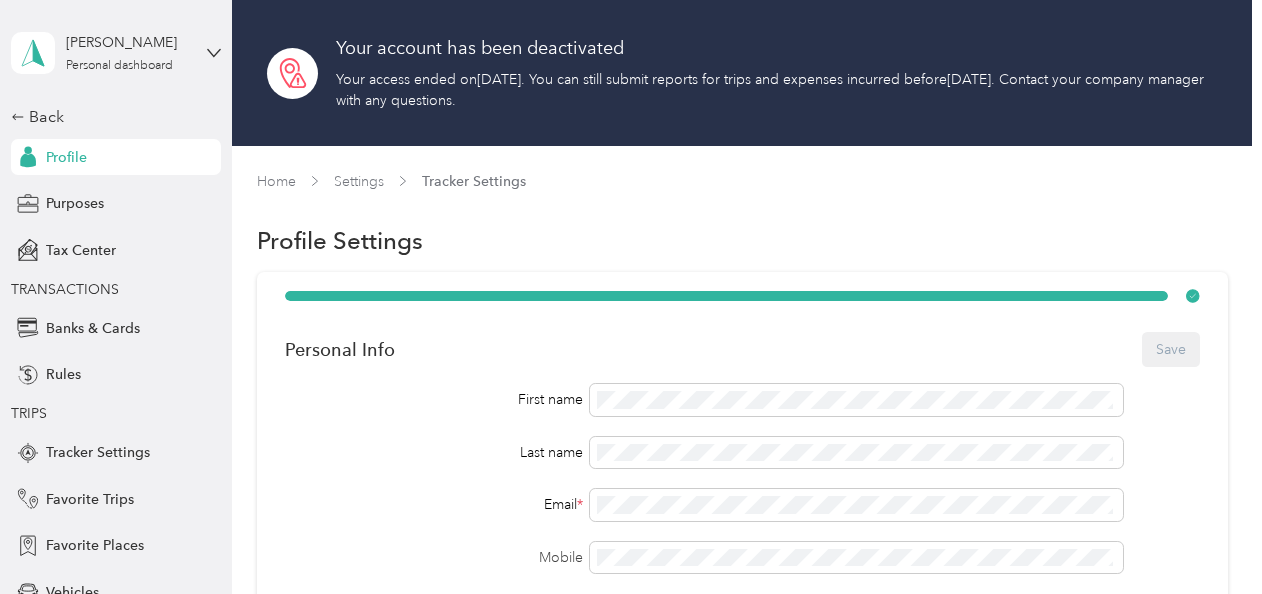 scroll, scrollTop: 100, scrollLeft: 0, axis: vertical 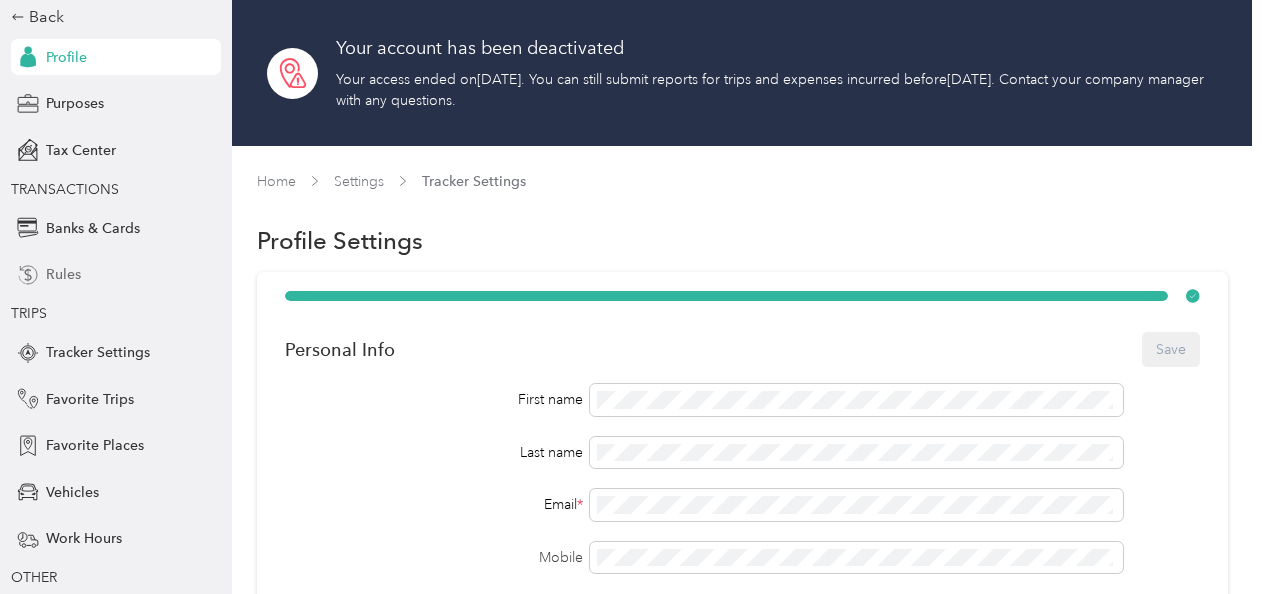 click on "Rules" at bounding box center [63, 274] 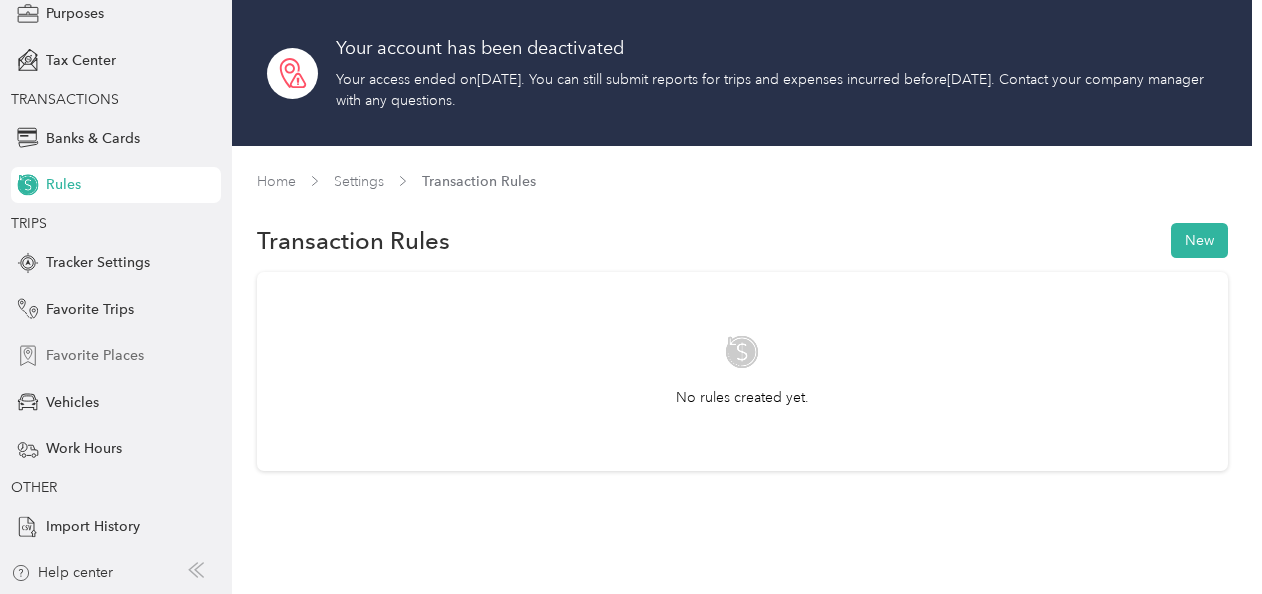scroll, scrollTop: 0, scrollLeft: 0, axis: both 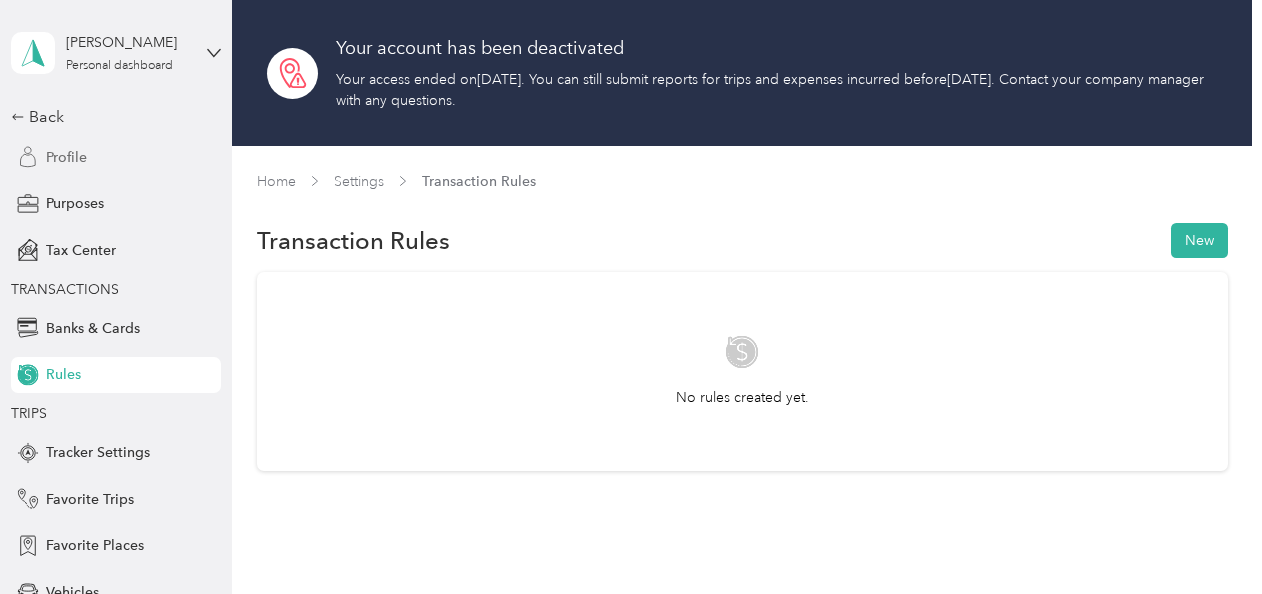 click on "Profile" at bounding box center [116, 157] 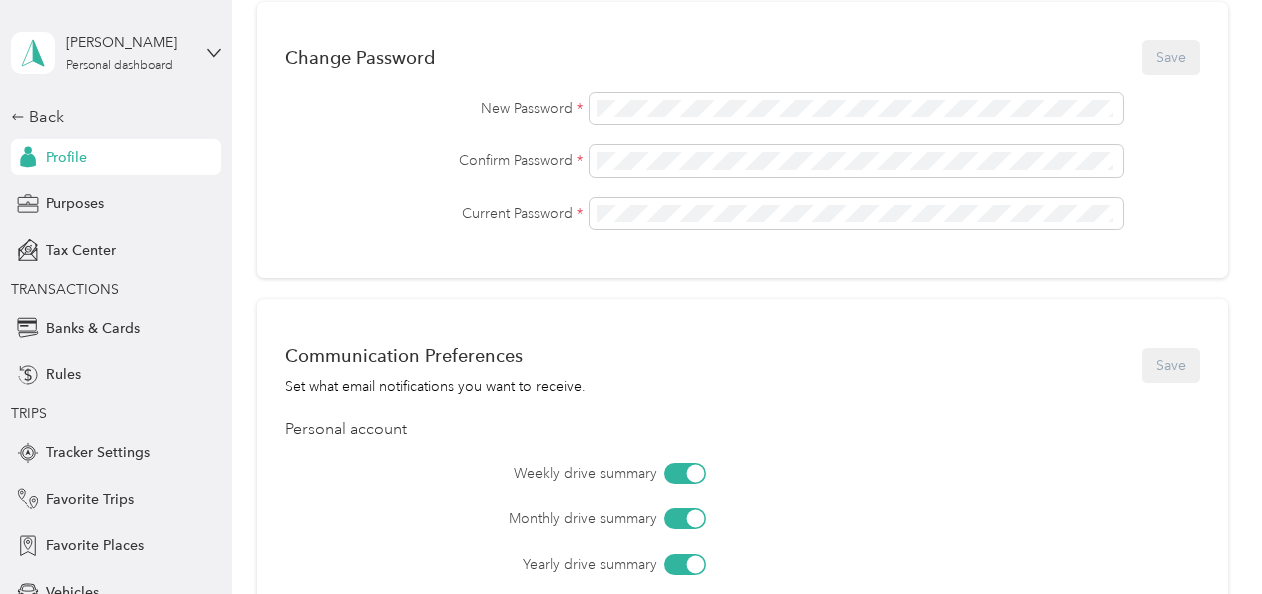 scroll, scrollTop: 900, scrollLeft: 0, axis: vertical 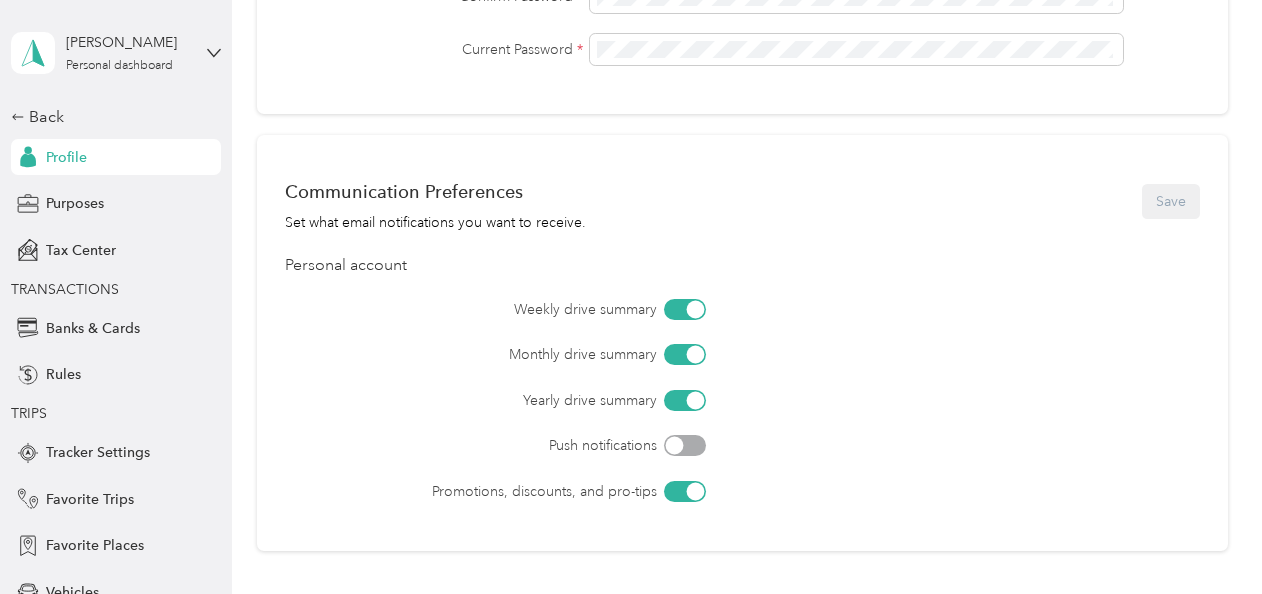 click at bounding box center [685, 309] 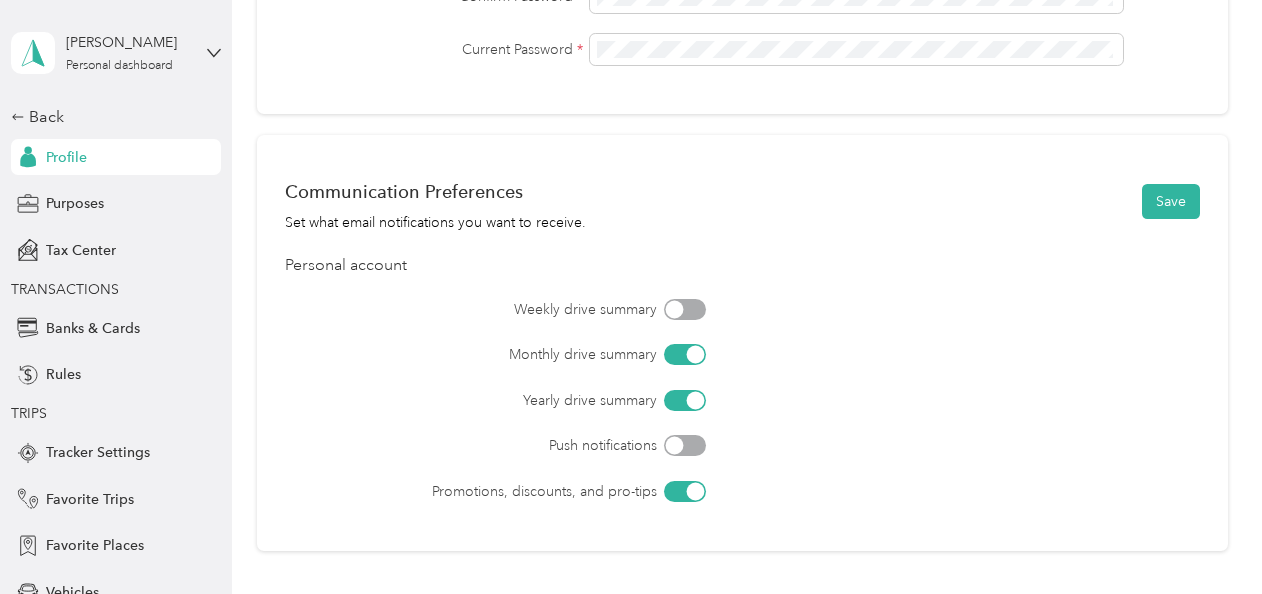 click at bounding box center [685, 354] 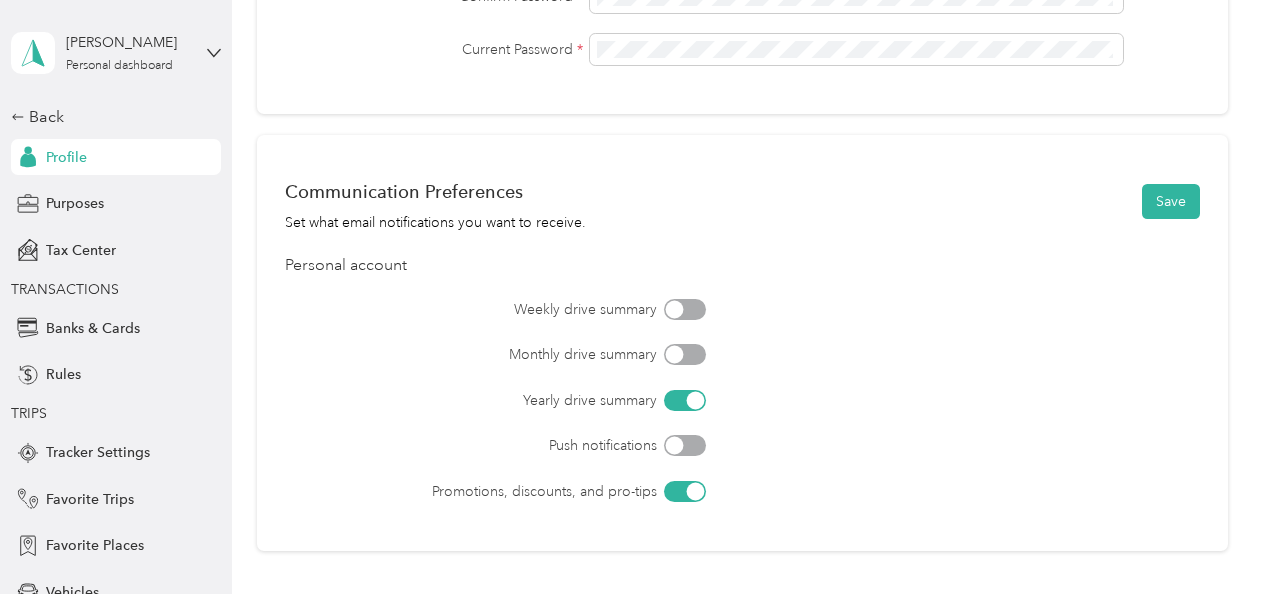 click at bounding box center (696, 400) 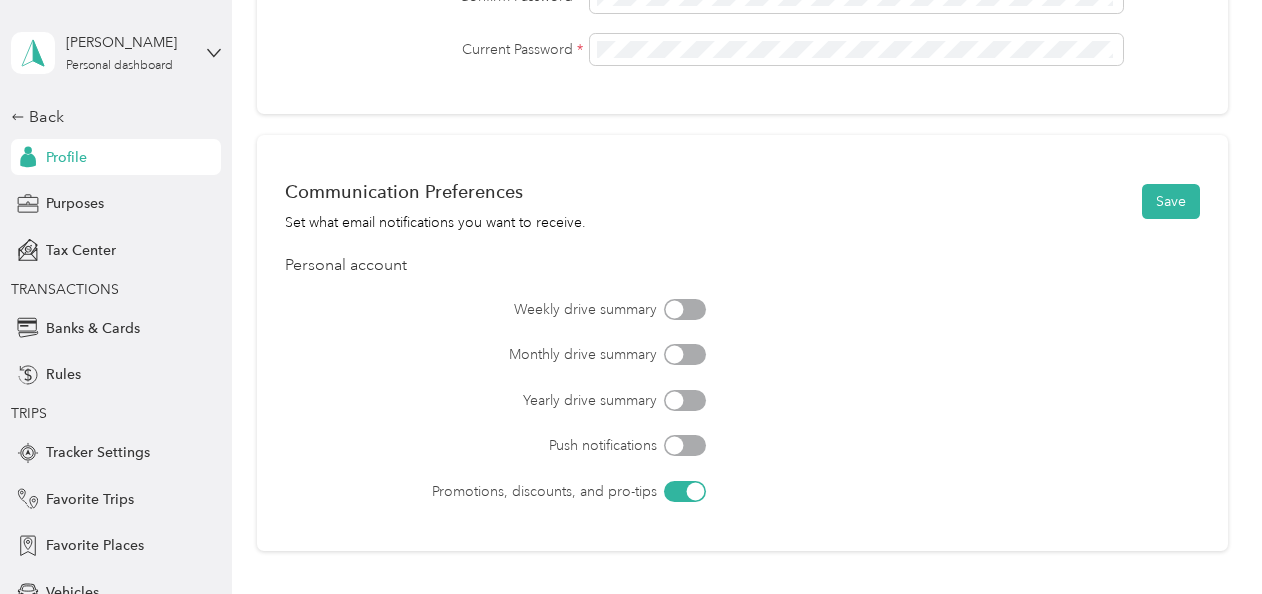 click at bounding box center [696, 491] 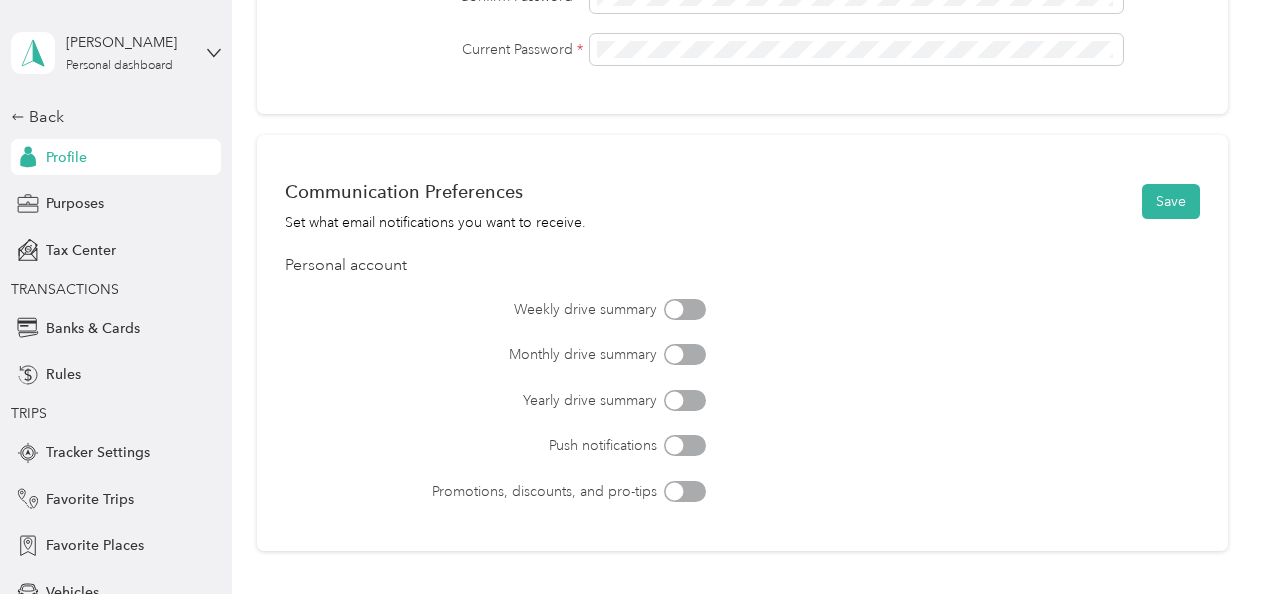 click on "Communication Preferences Set what email notifications you want to receive. Save" at bounding box center (742, 201) 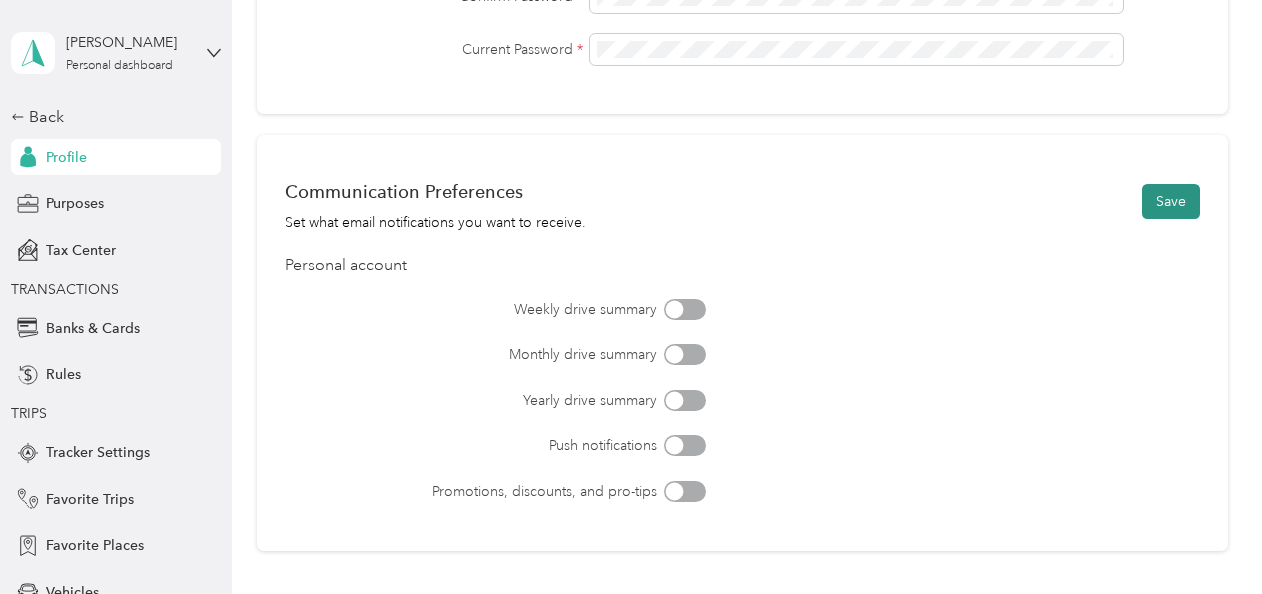 click on "Save" at bounding box center [1171, 201] 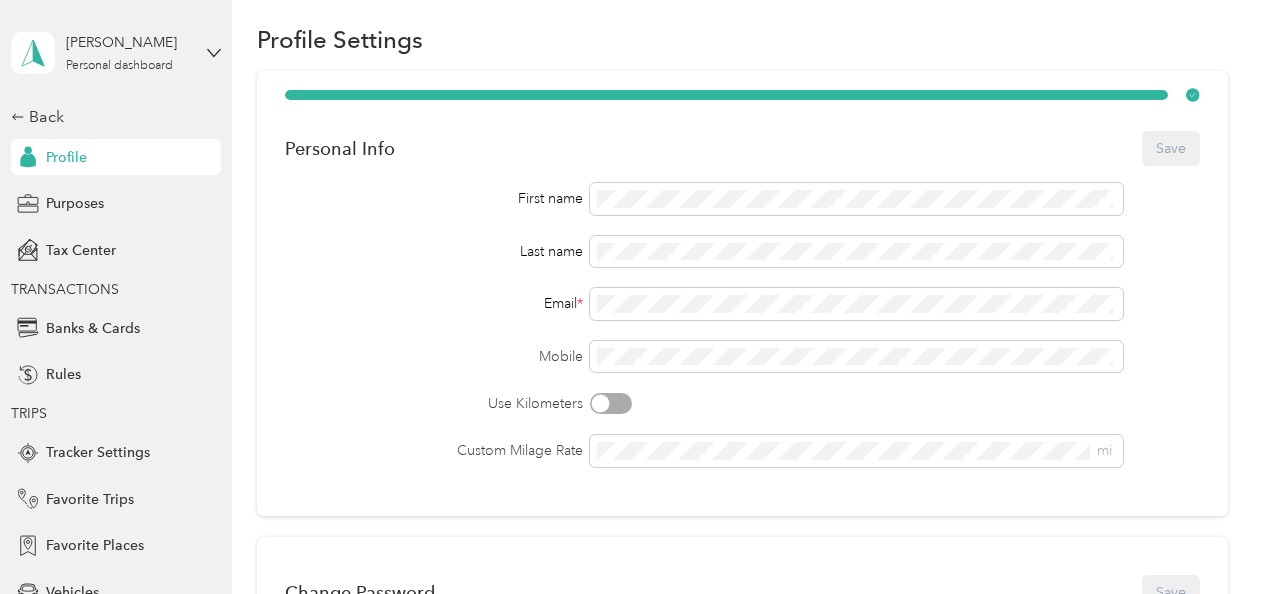 scroll, scrollTop: 200, scrollLeft: 0, axis: vertical 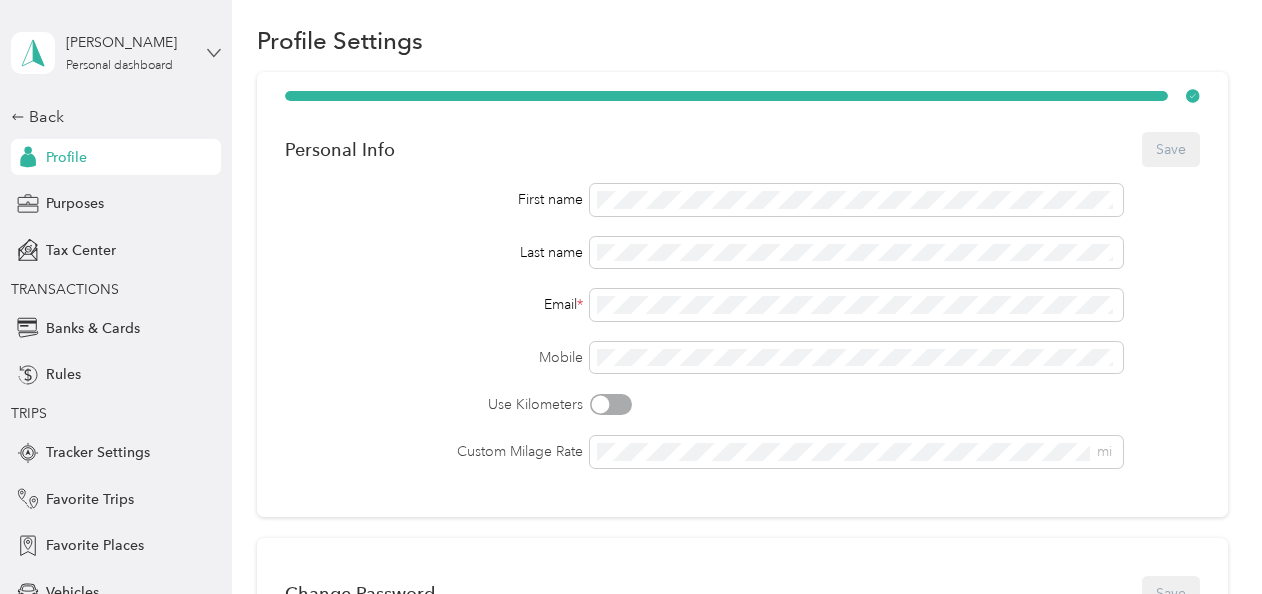 click 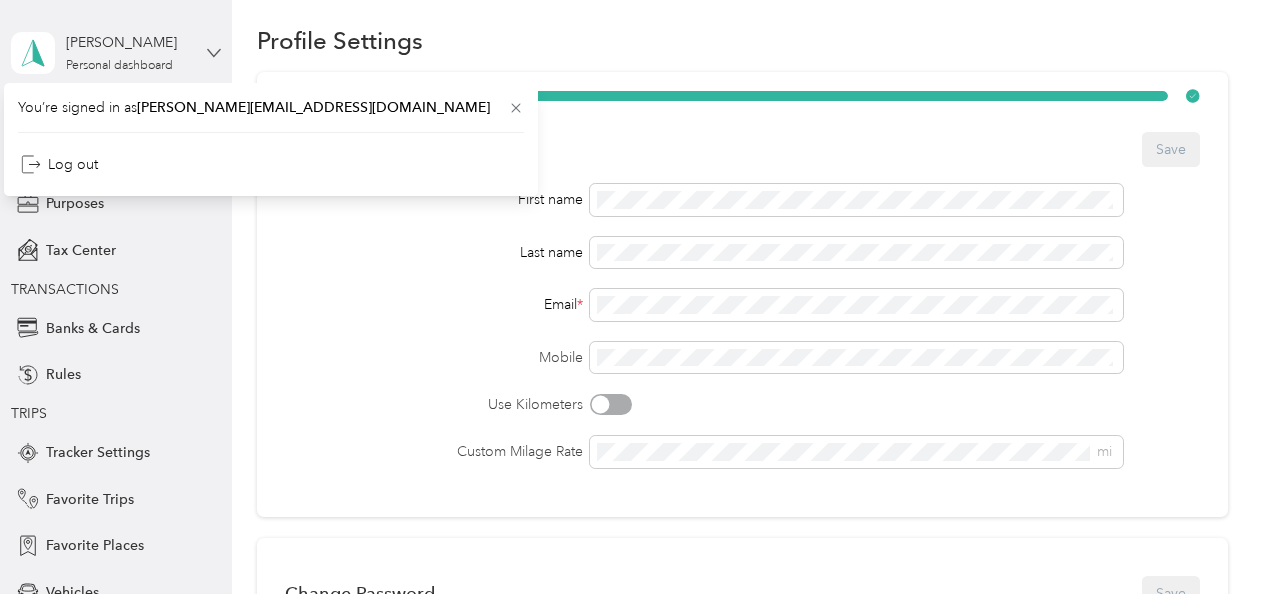 click 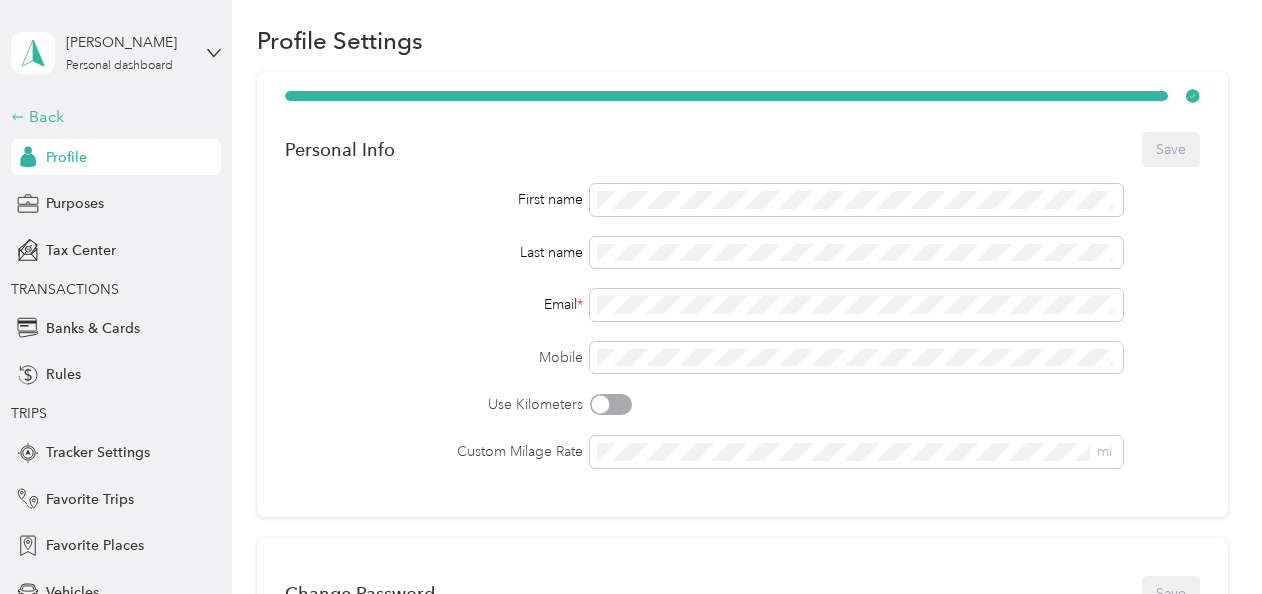 click on "Back" at bounding box center (111, 117) 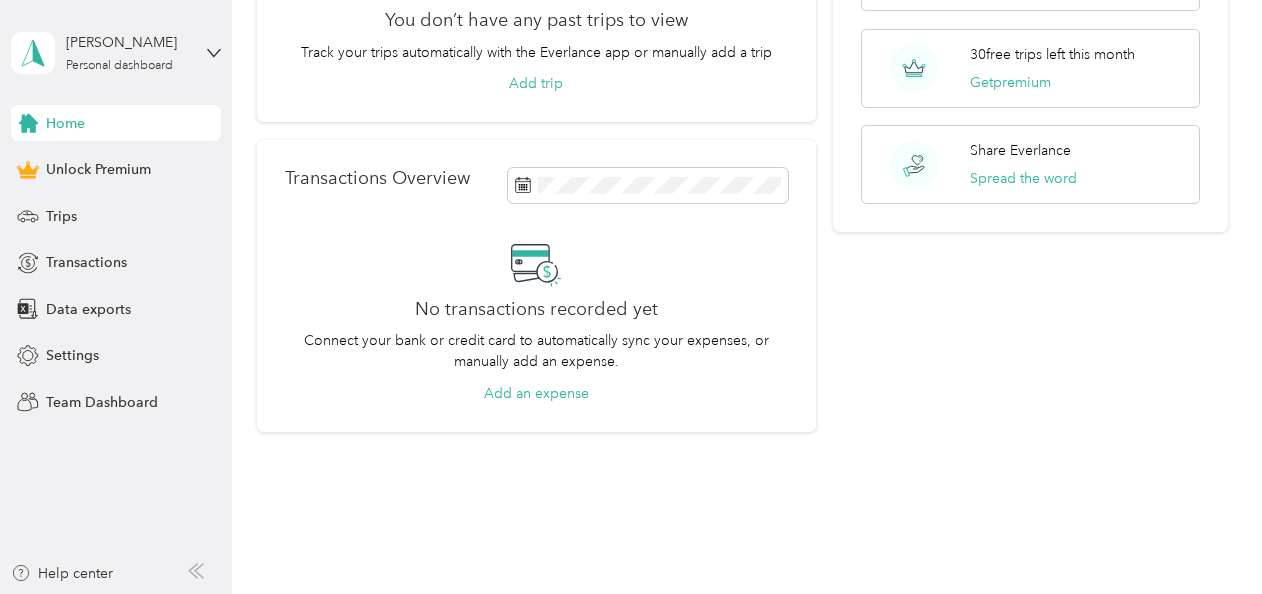 scroll, scrollTop: 427, scrollLeft: 0, axis: vertical 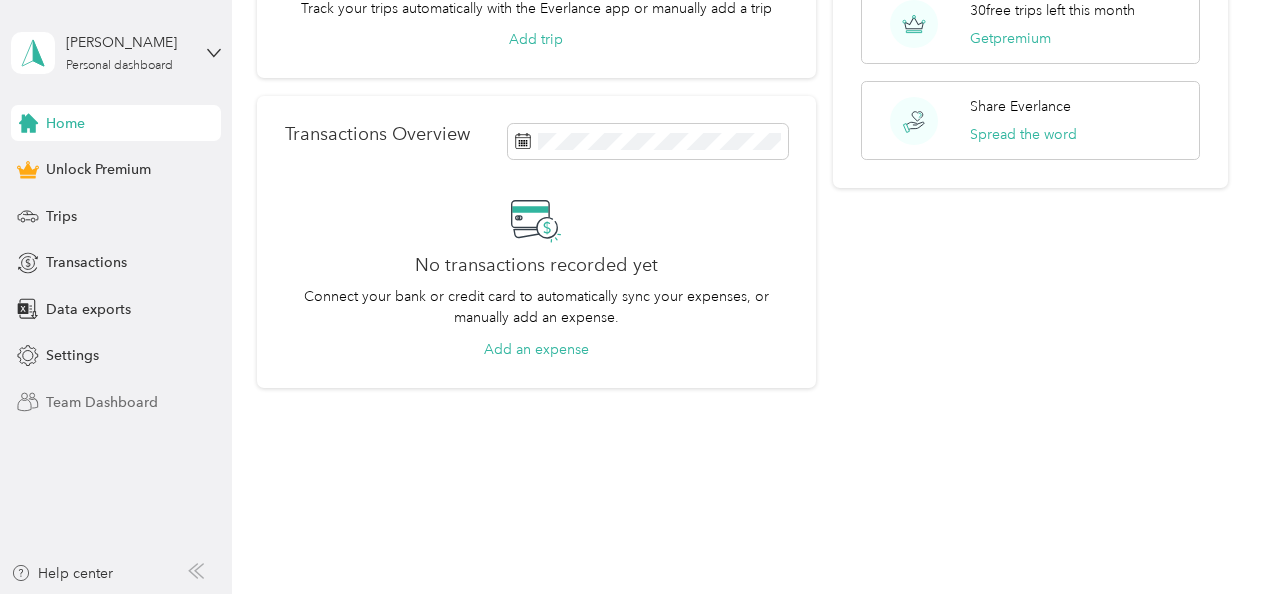 click on "Team Dashboard" at bounding box center [102, 402] 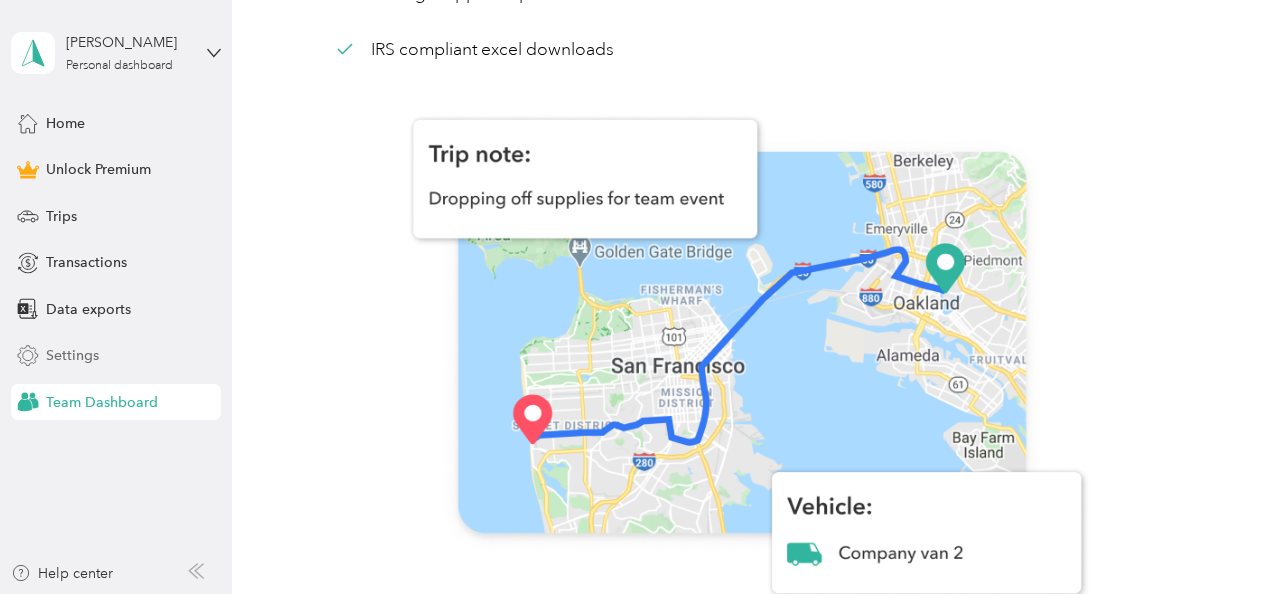 click on "Settings" at bounding box center [72, 355] 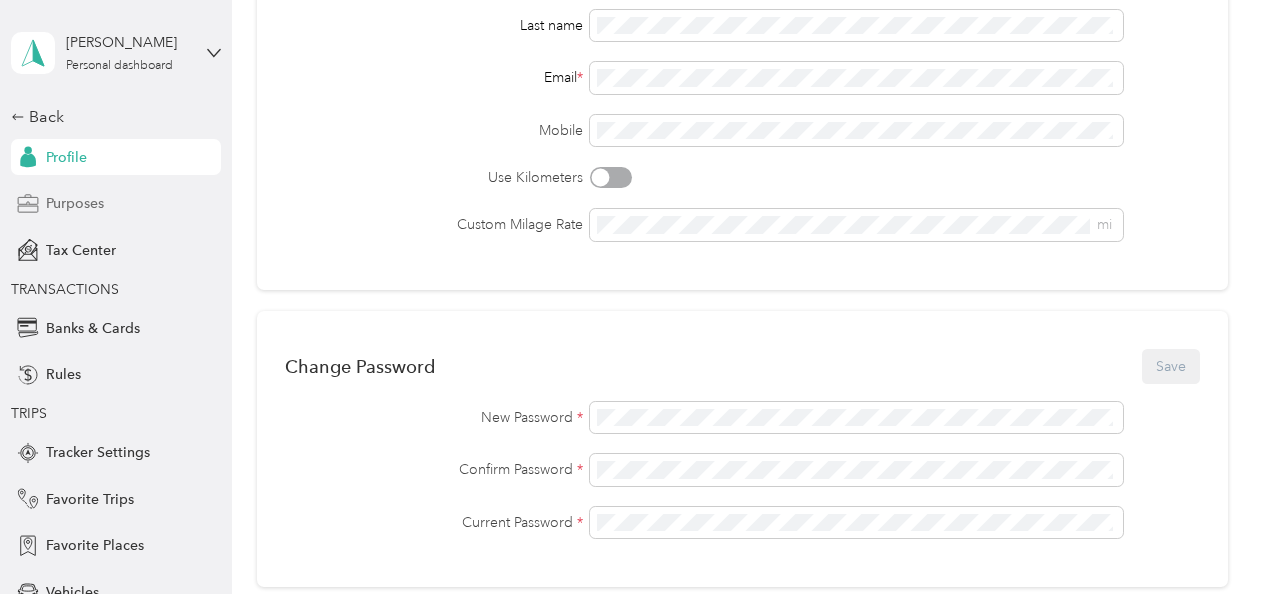 click on "Purposes" at bounding box center (75, 203) 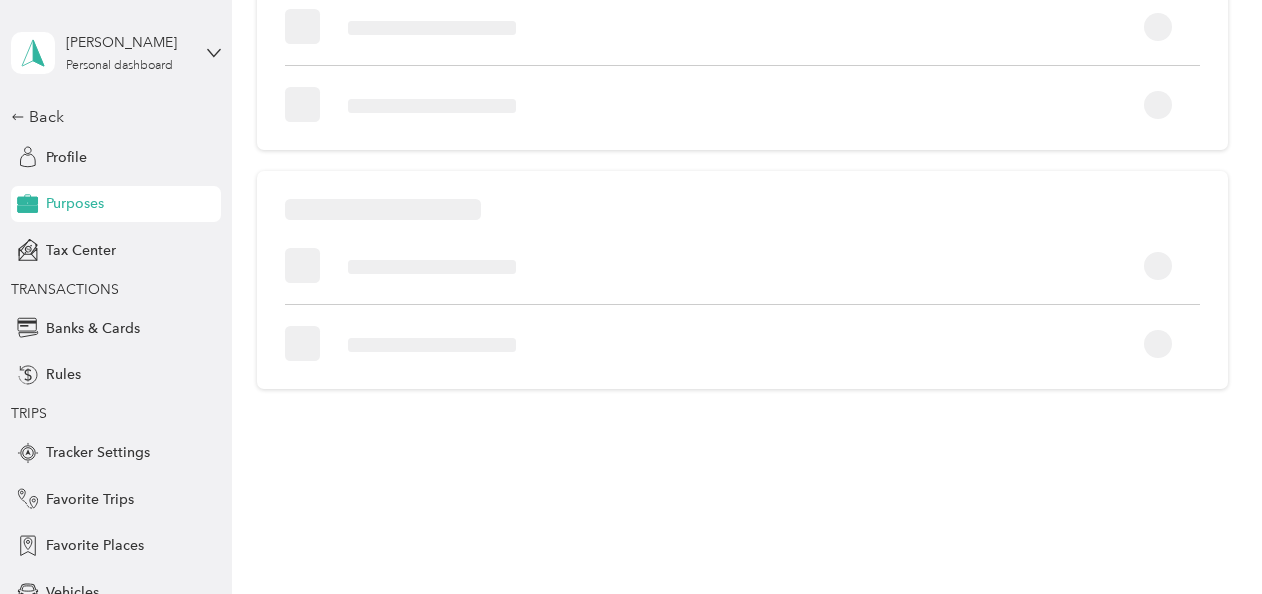 scroll, scrollTop: 427, scrollLeft: 0, axis: vertical 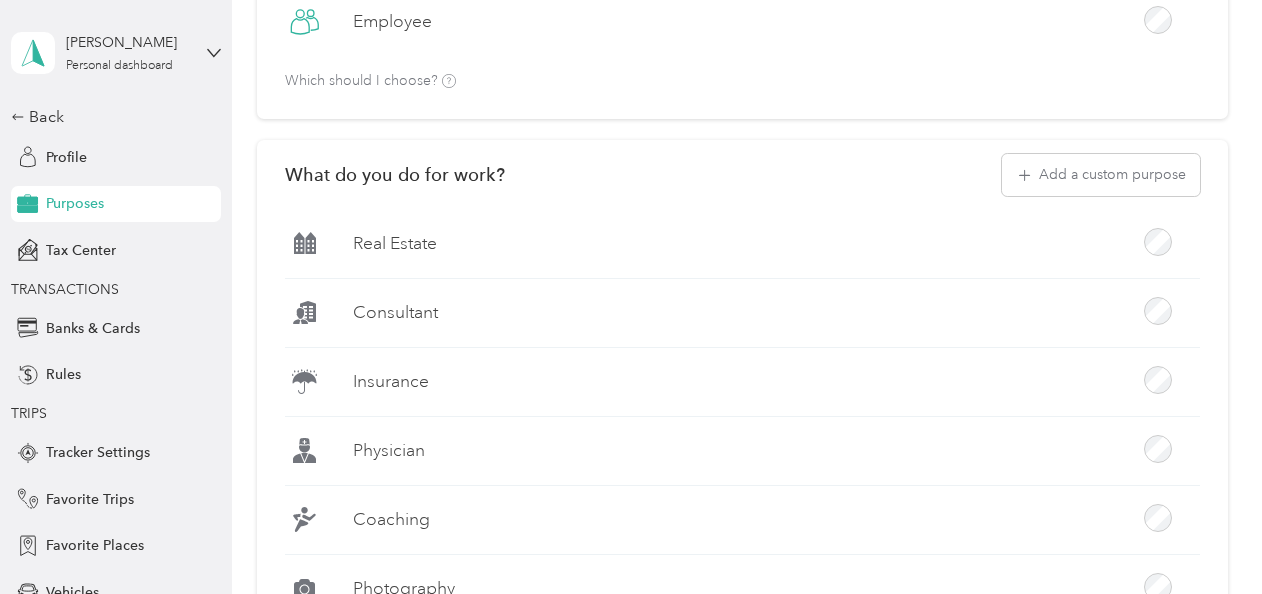 click on "Insurance" at bounding box center (391, 381) 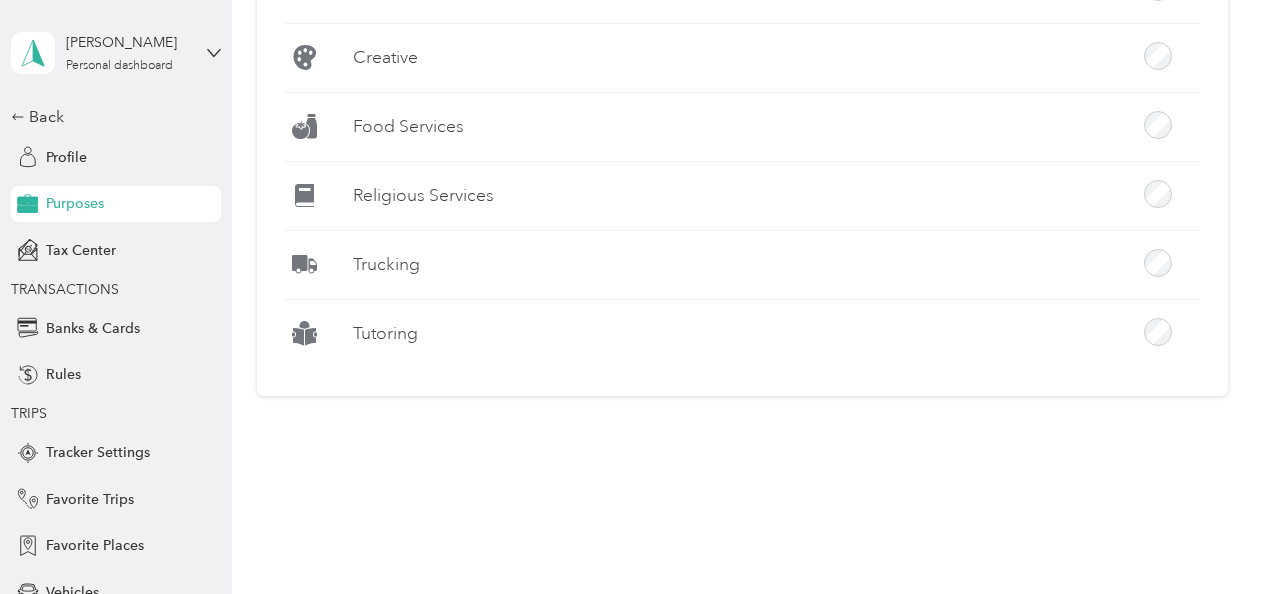scroll, scrollTop: 1052, scrollLeft: 0, axis: vertical 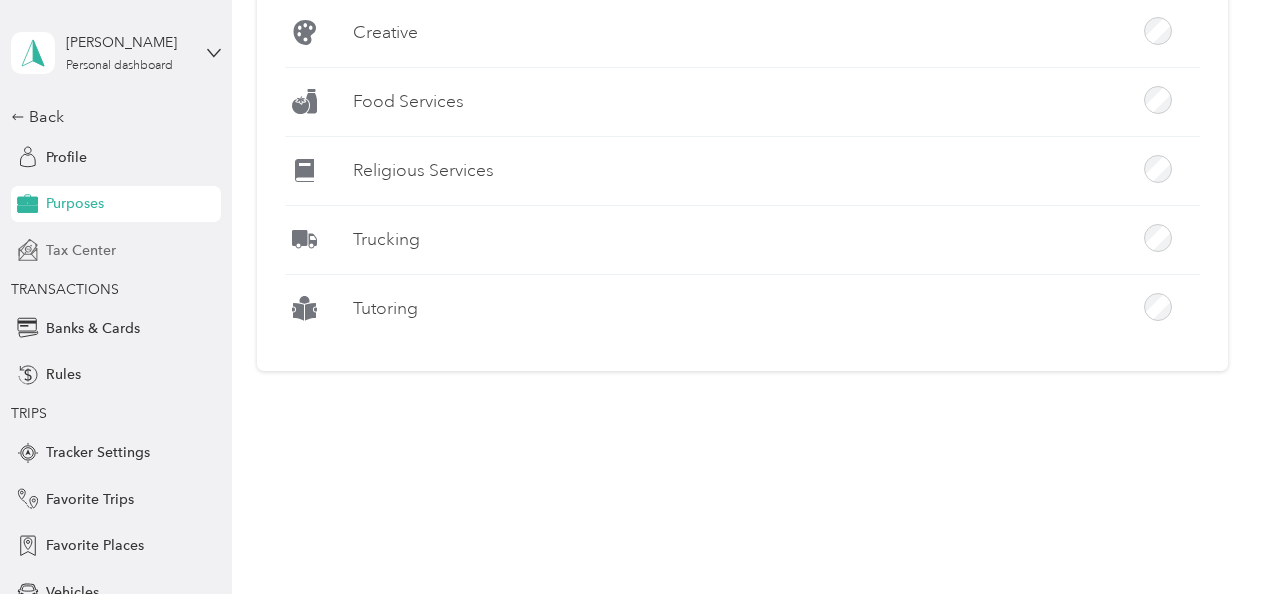 click on "Tax Center" at bounding box center [116, 250] 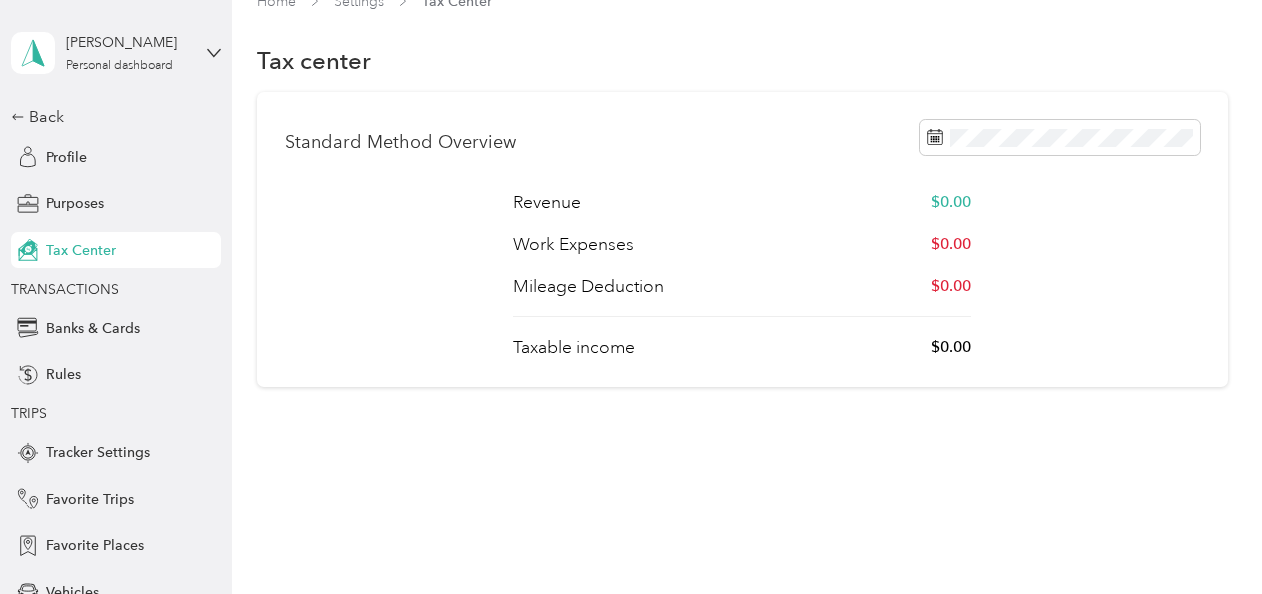 scroll, scrollTop: 180, scrollLeft: 0, axis: vertical 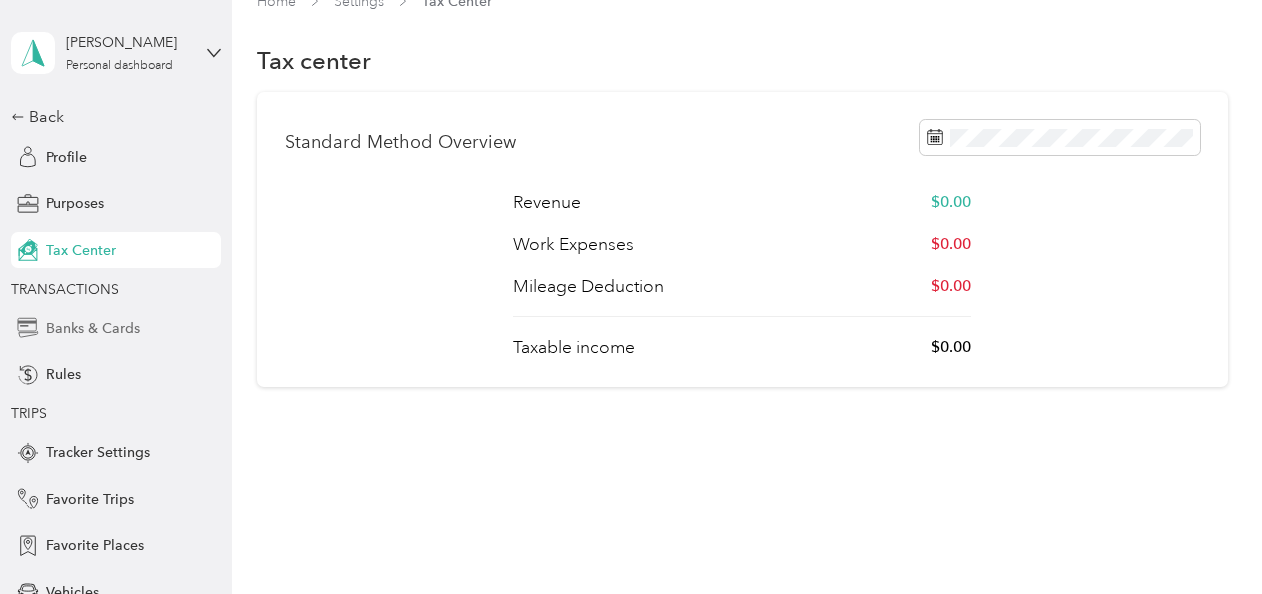 click on "Banks & Cards" at bounding box center [93, 328] 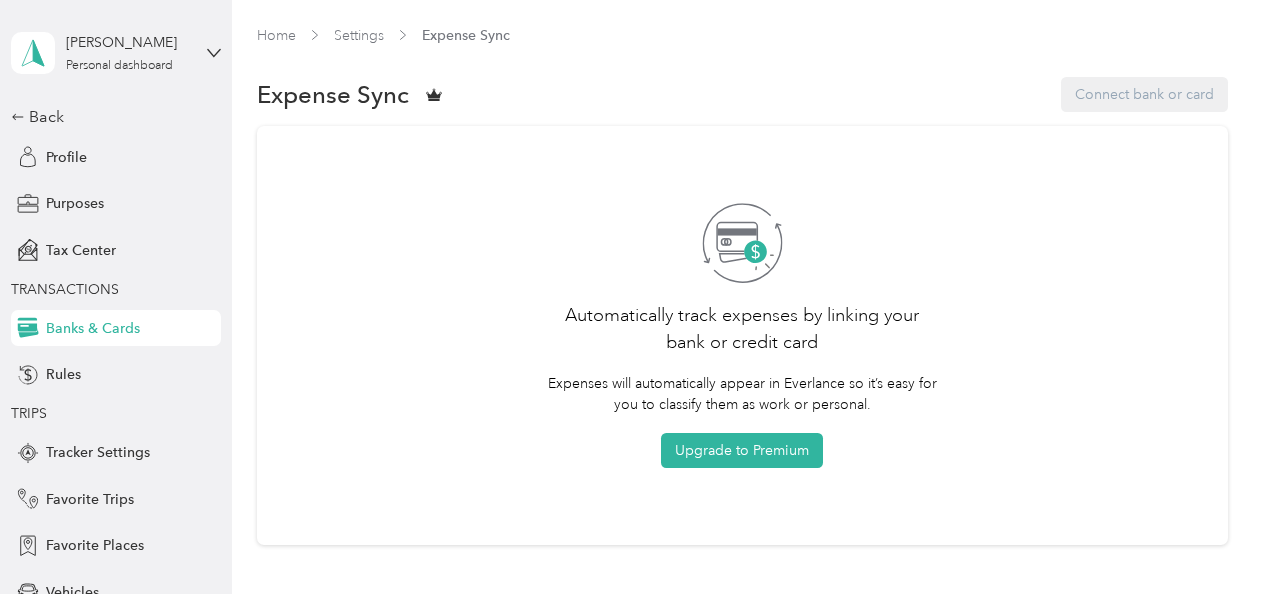 scroll, scrollTop: 320, scrollLeft: 0, axis: vertical 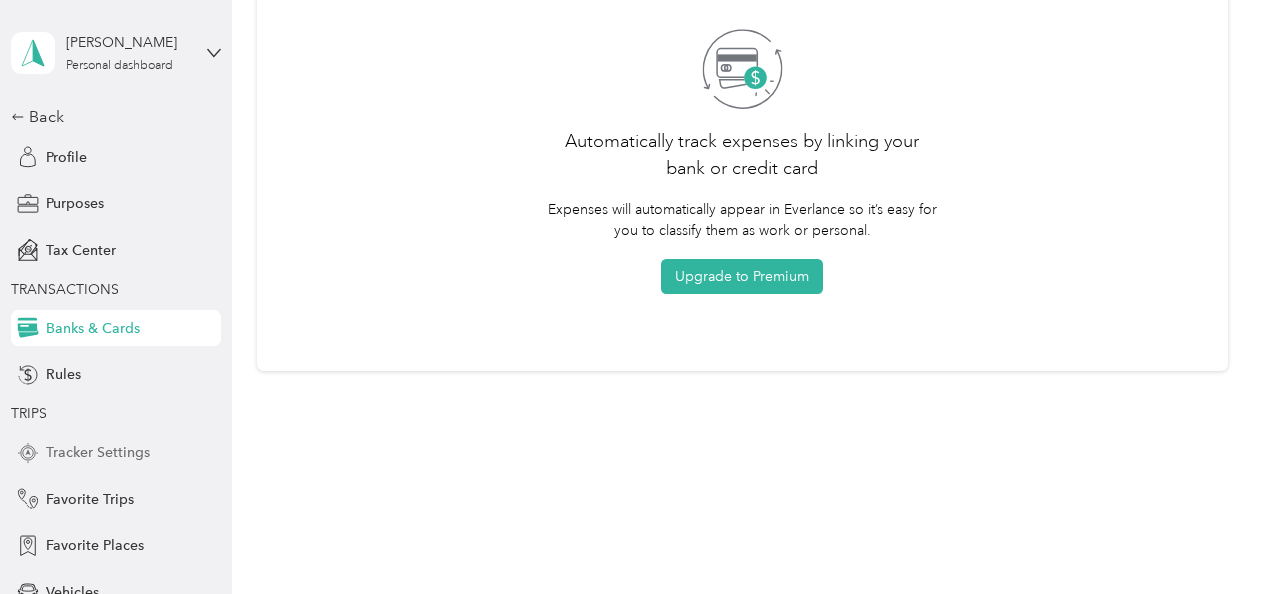 click on "Tracker Settings" at bounding box center [98, 452] 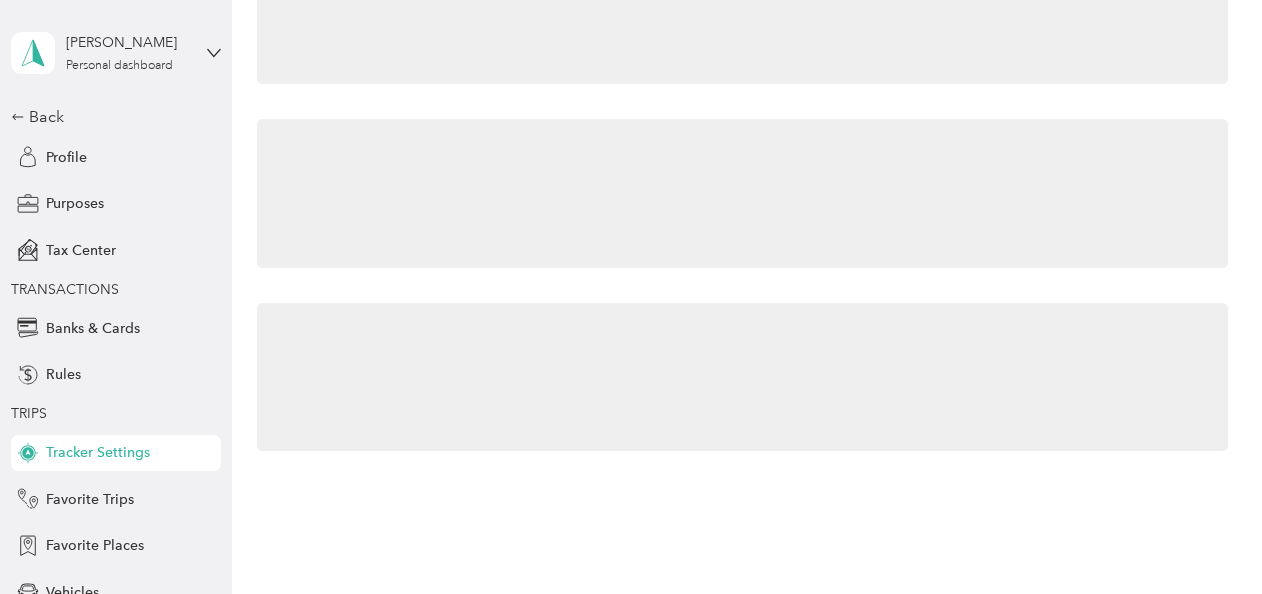 scroll, scrollTop: 221, scrollLeft: 0, axis: vertical 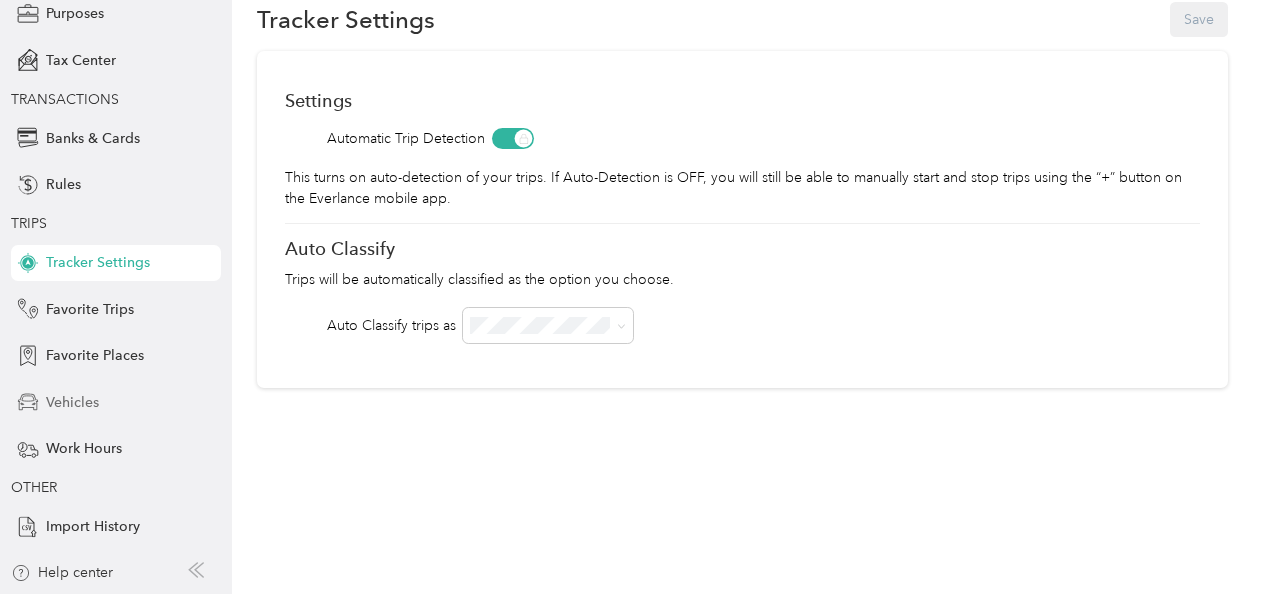 click on "Vehicles" at bounding box center (72, 402) 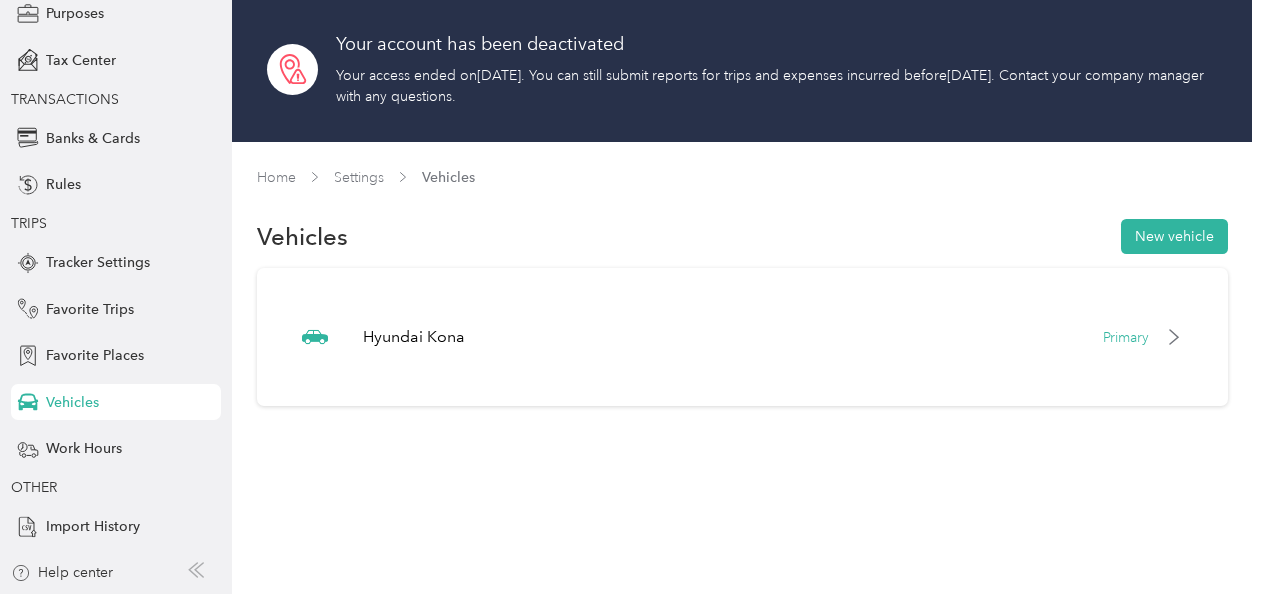 scroll, scrollTop: 0, scrollLeft: 0, axis: both 